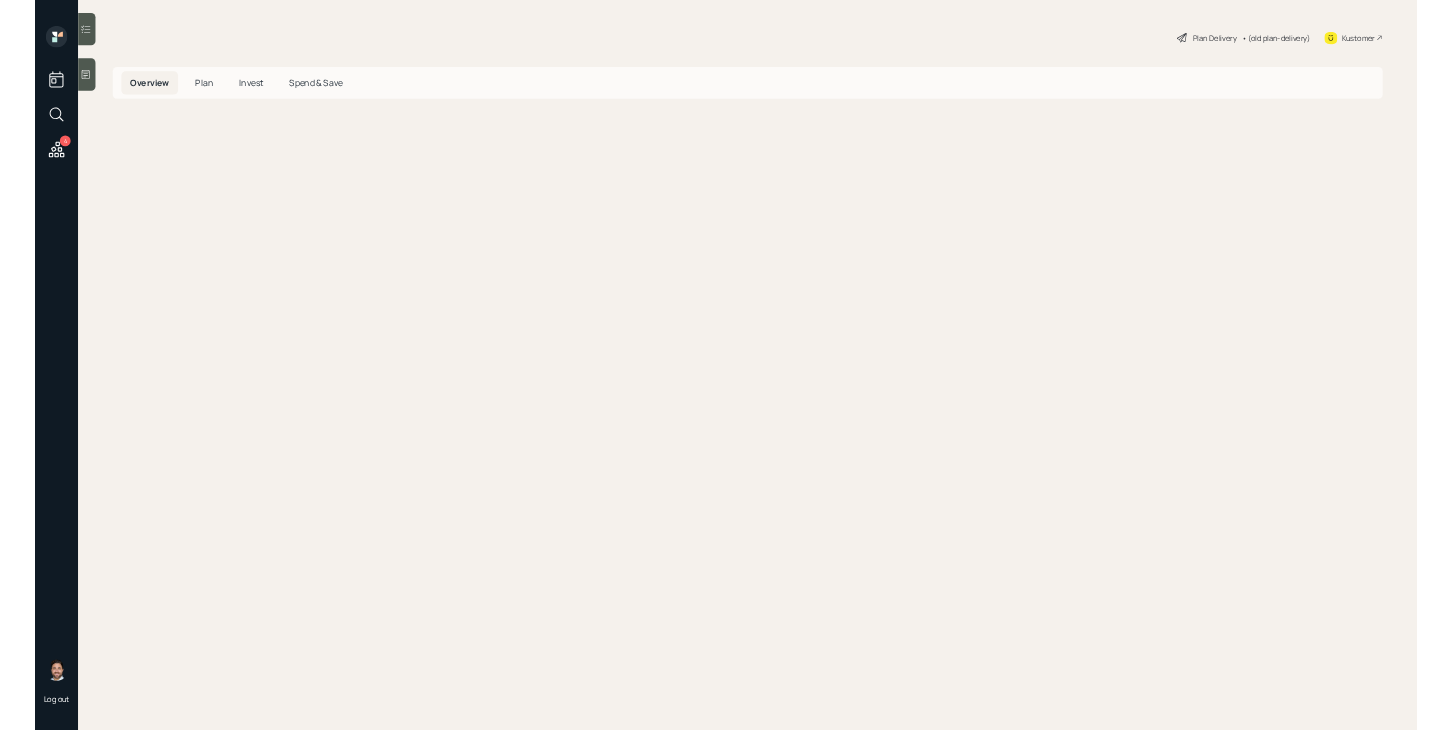 scroll, scrollTop: 0, scrollLeft: 0, axis: both 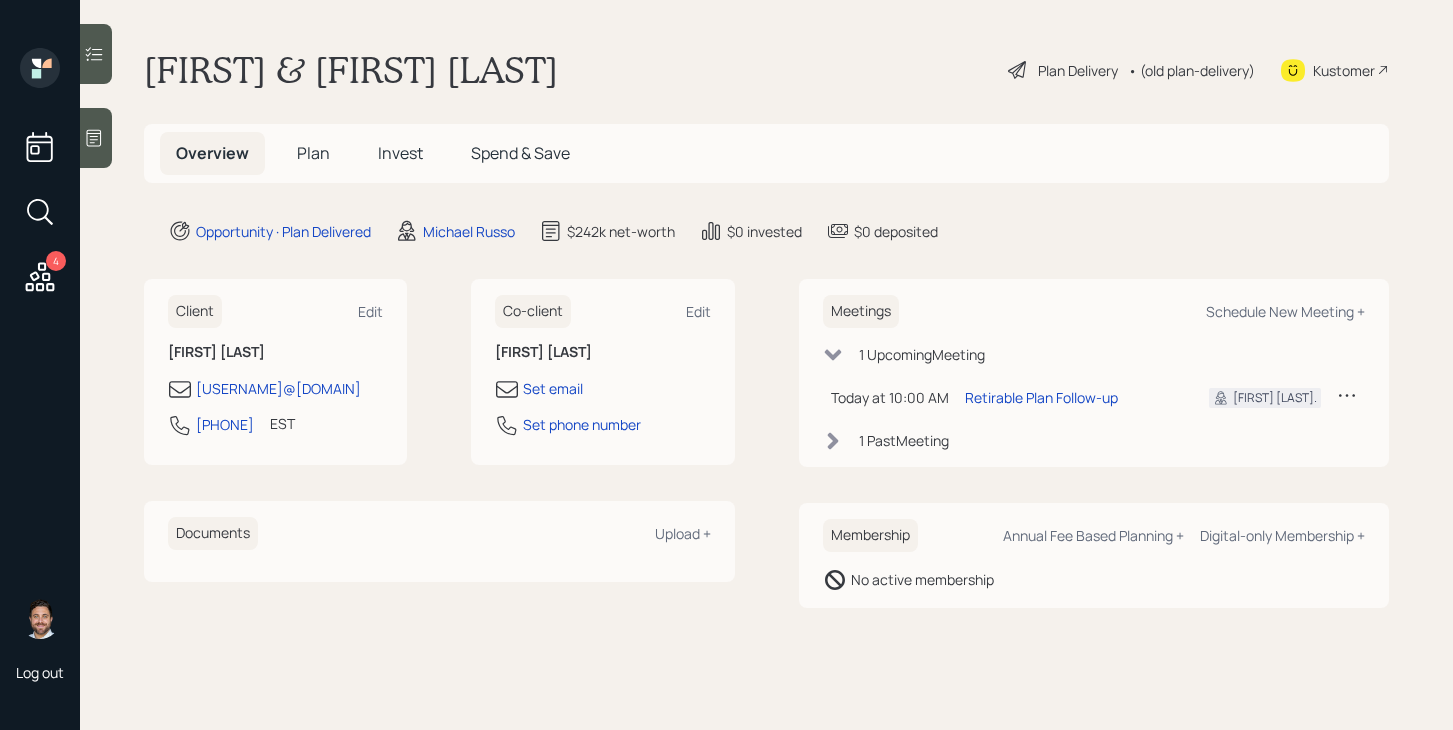 click on "Plan" at bounding box center (313, 153) 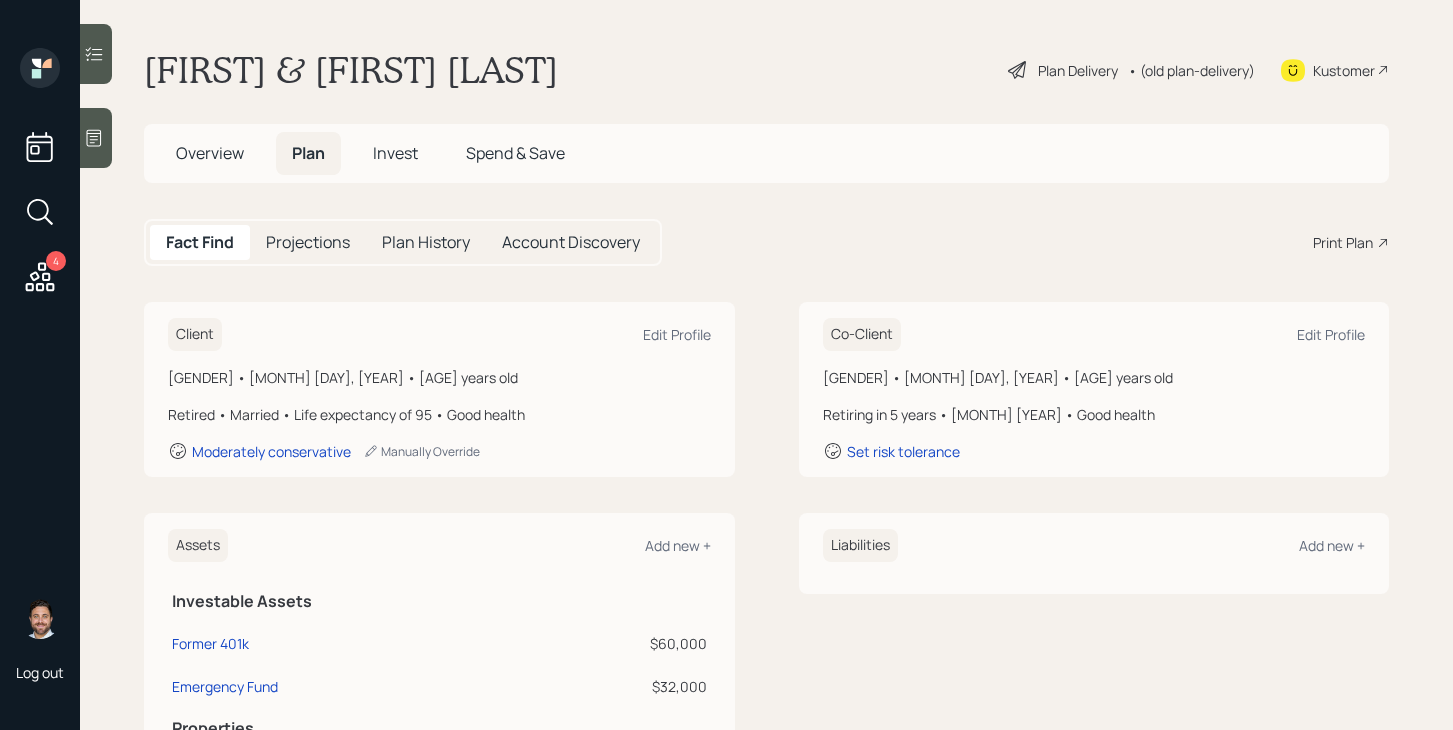 click on "Invest" at bounding box center (395, 153) 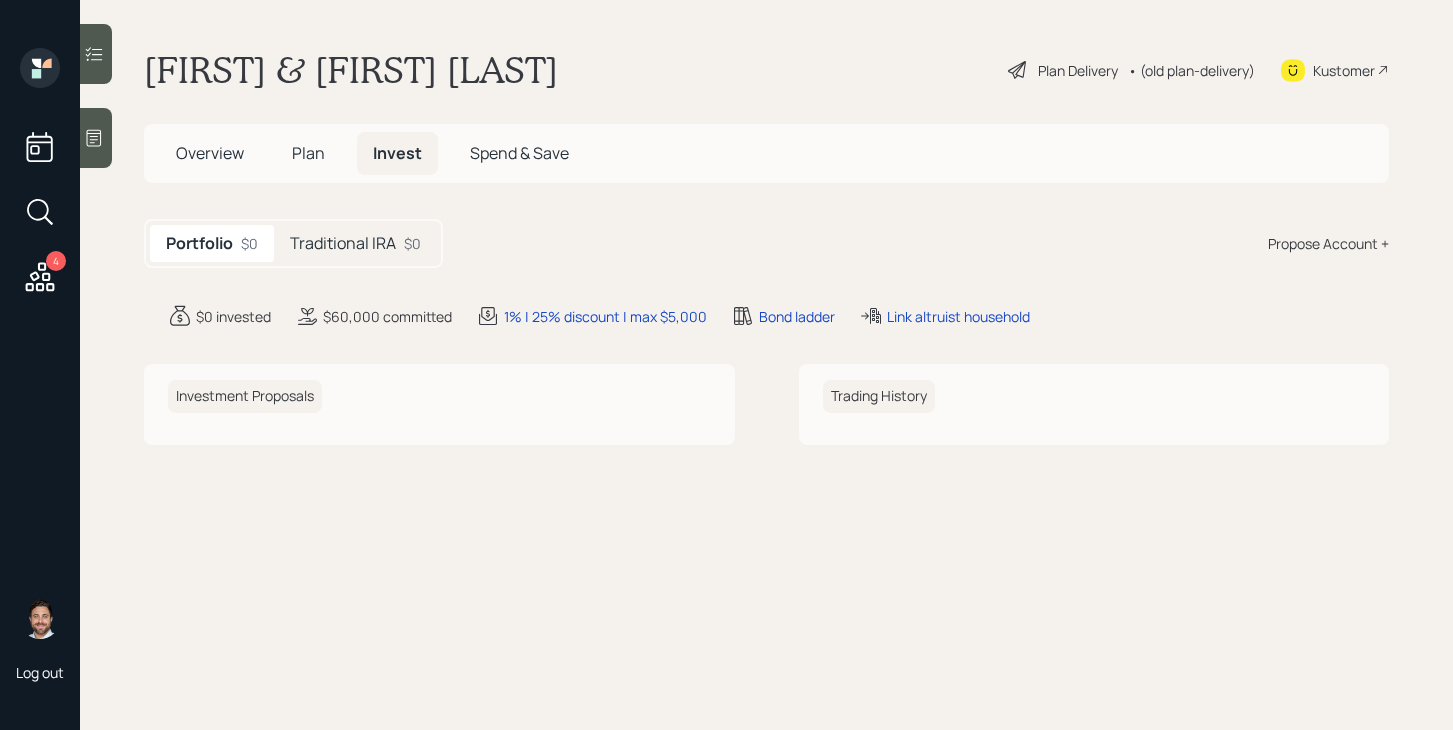 click on "Traditional IRA" at bounding box center [343, 243] 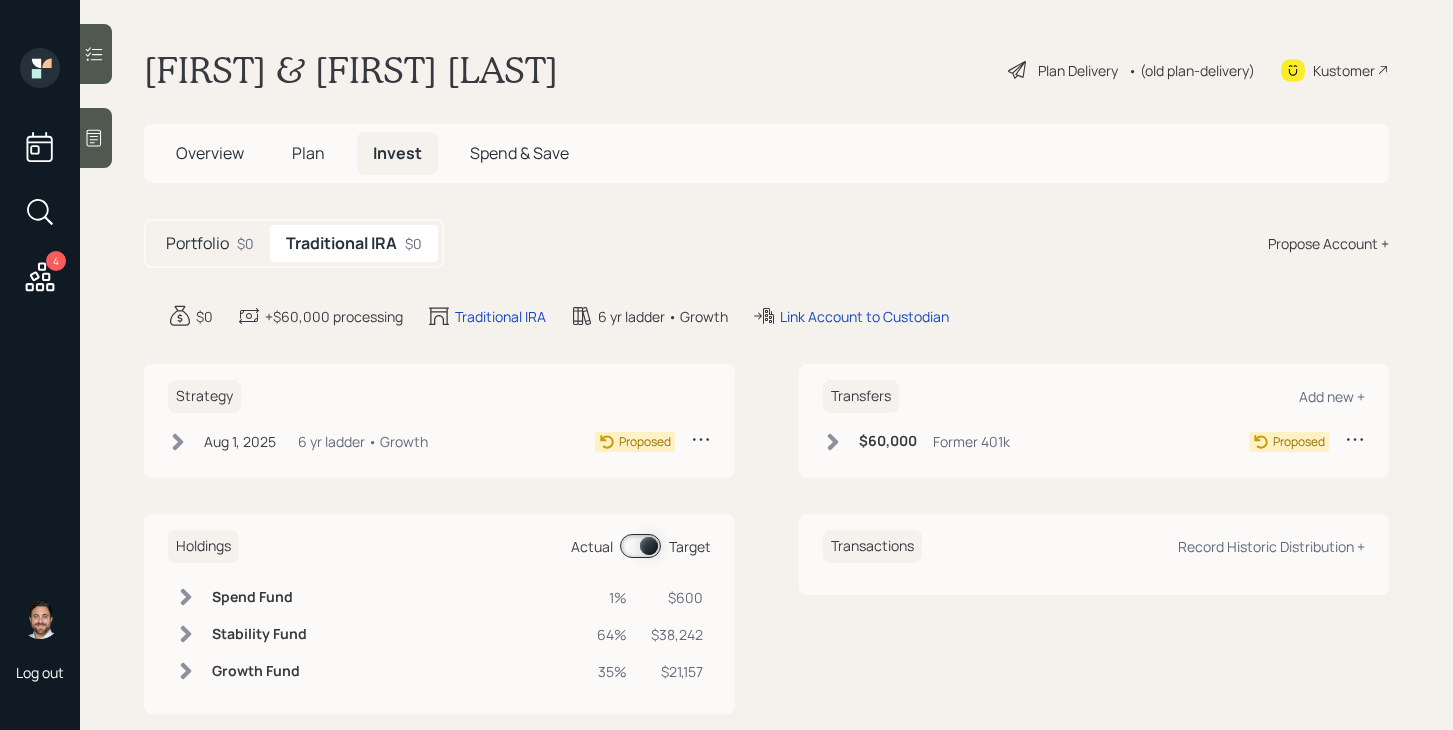 click on "Portfolio" at bounding box center [197, 243] 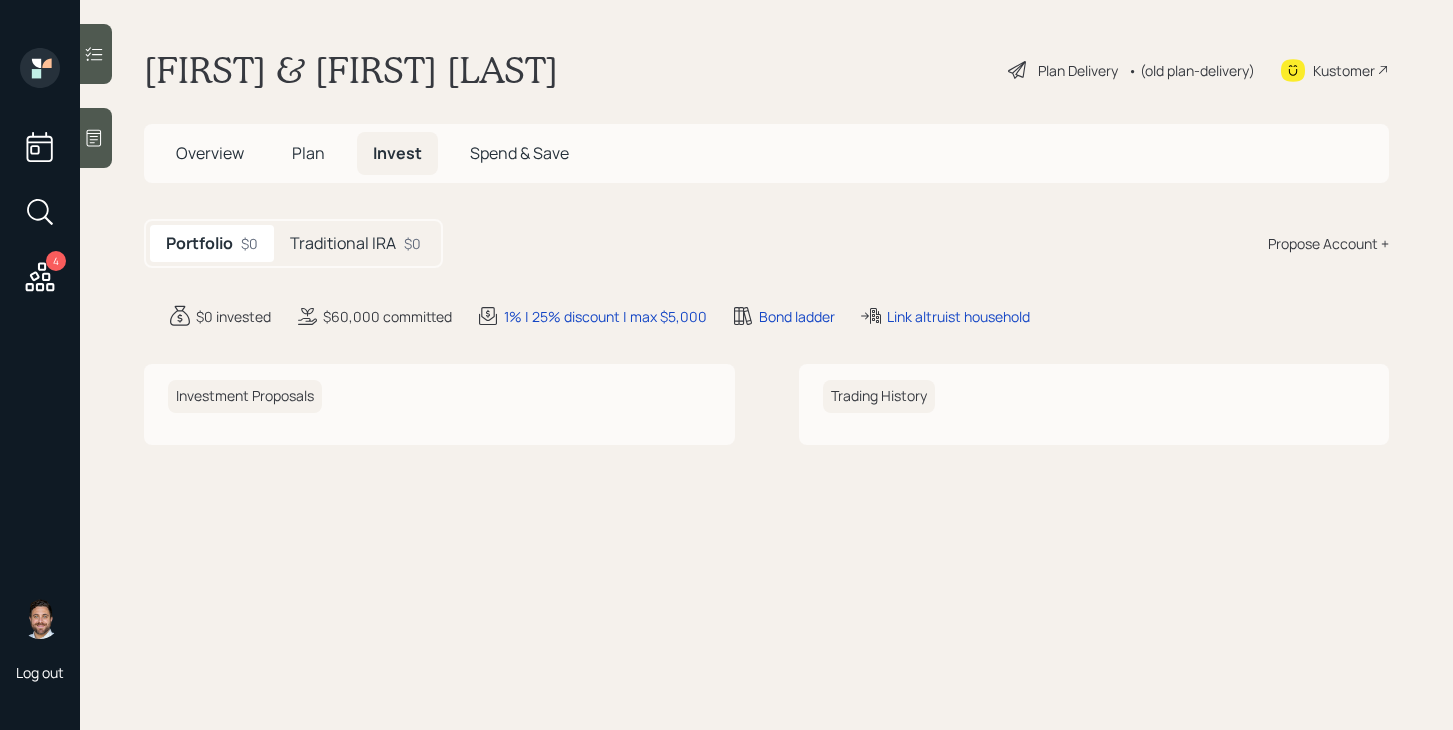 click on "Plan" at bounding box center (308, 153) 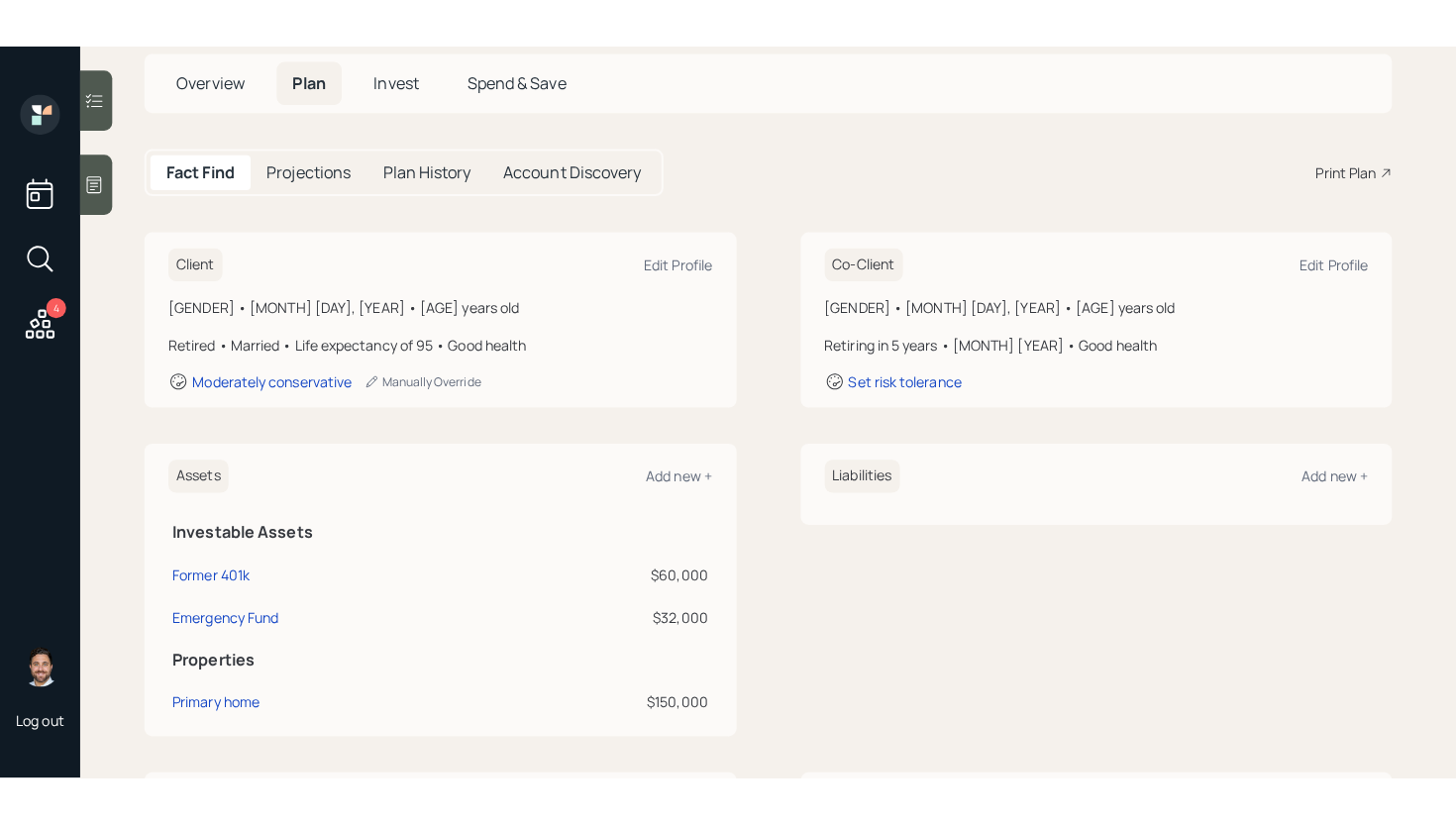 scroll, scrollTop: 0, scrollLeft: 0, axis: both 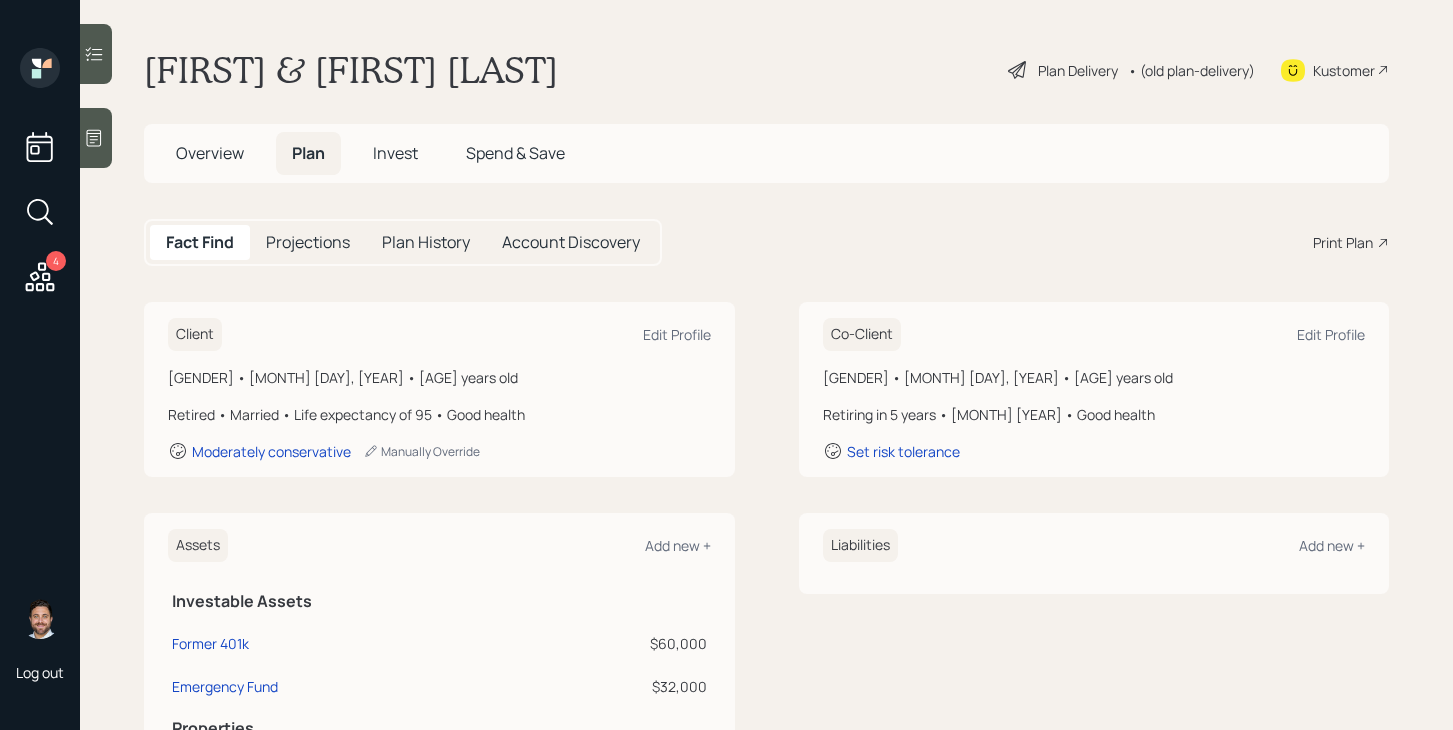 click on "Invest" at bounding box center [395, 153] 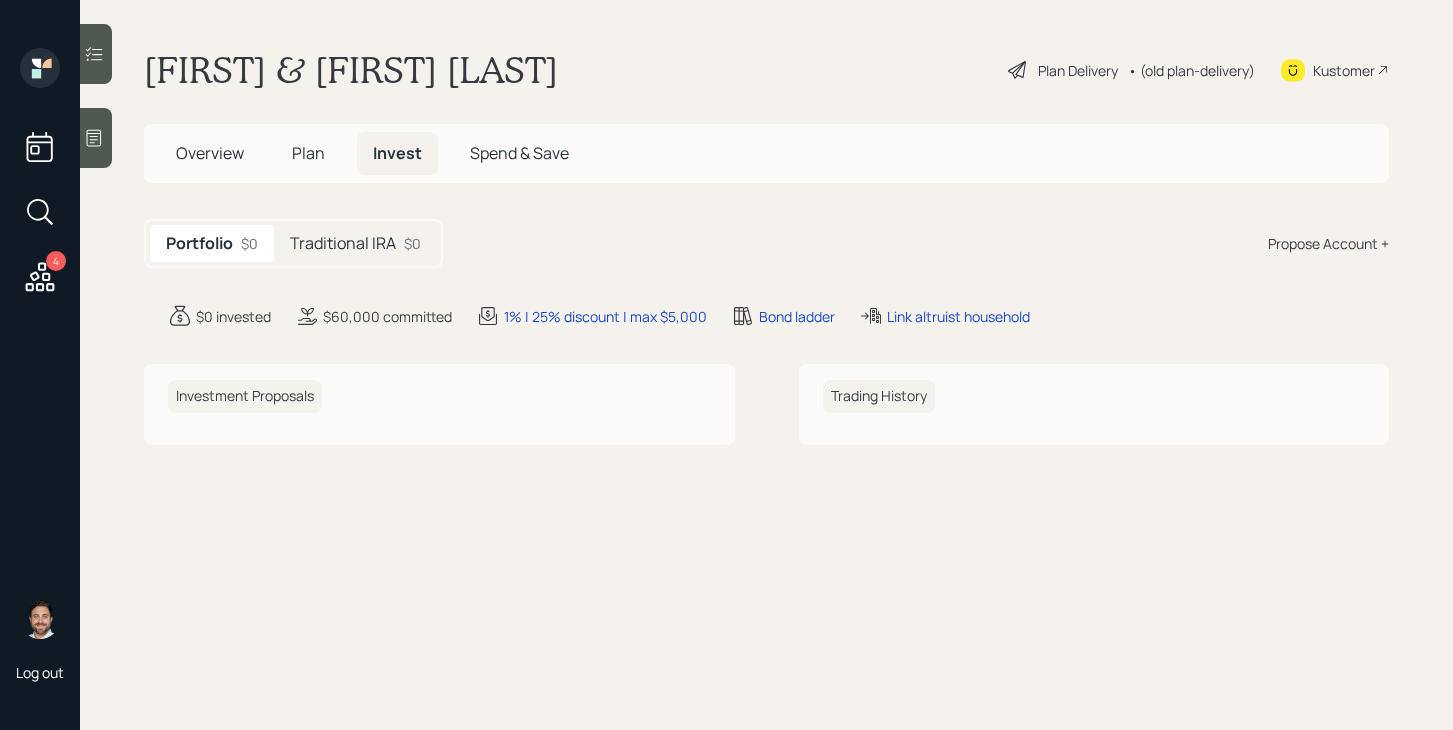 click on "Traditional IRA $0" at bounding box center [355, 243] 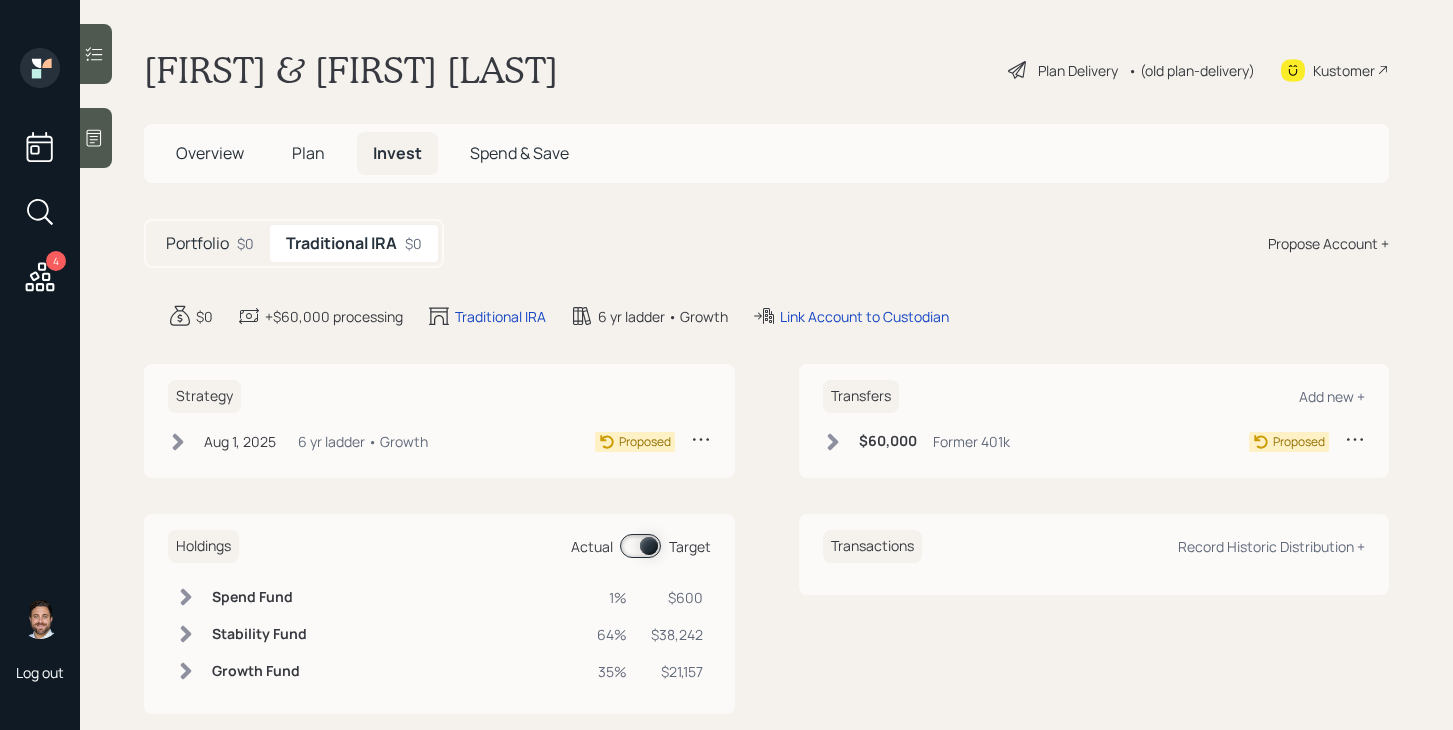 click on "Portfolio" at bounding box center [197, 243] 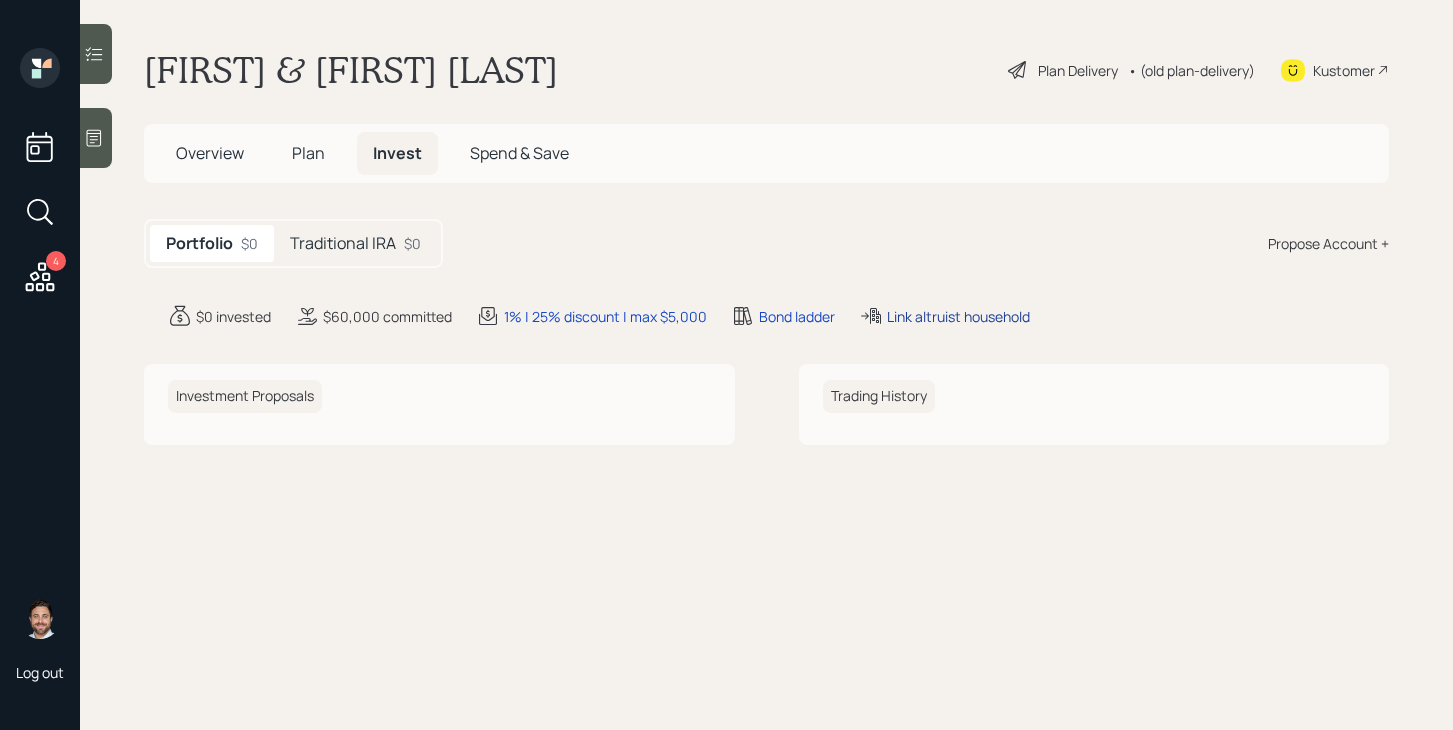 click on "Link altruist household" at bounding box center (958, 316) 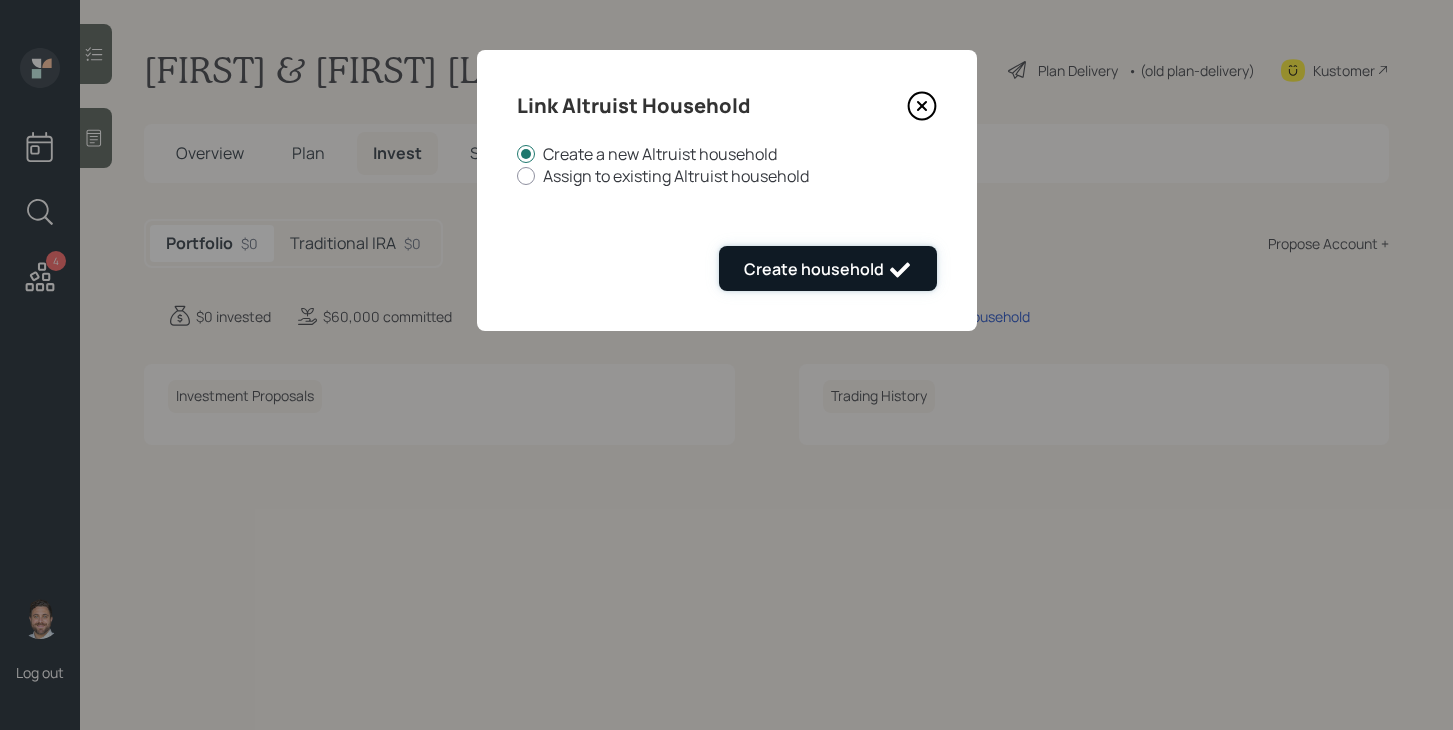 click on "Create household" at bounding box center (828, 270) 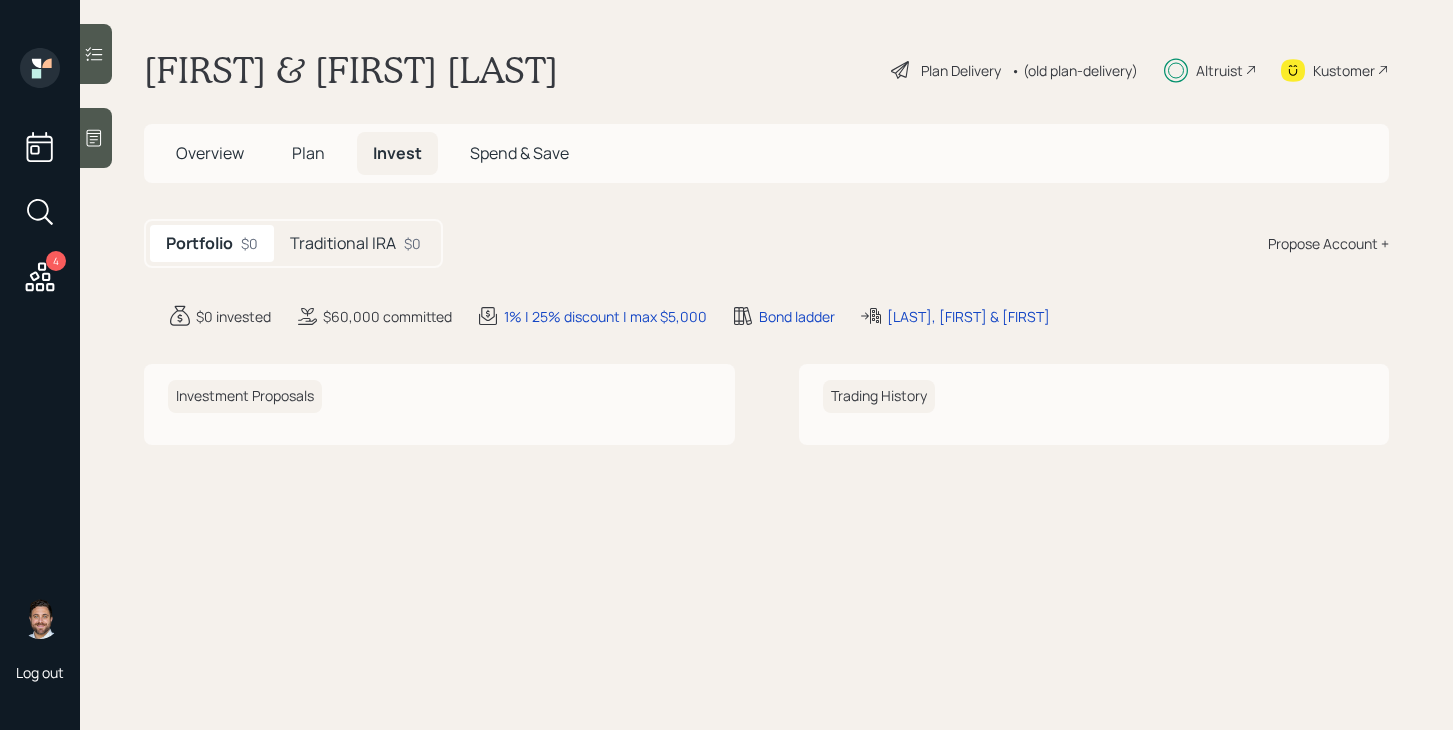 click on "Traditional IRA $0" at bounding box center [355, 243] 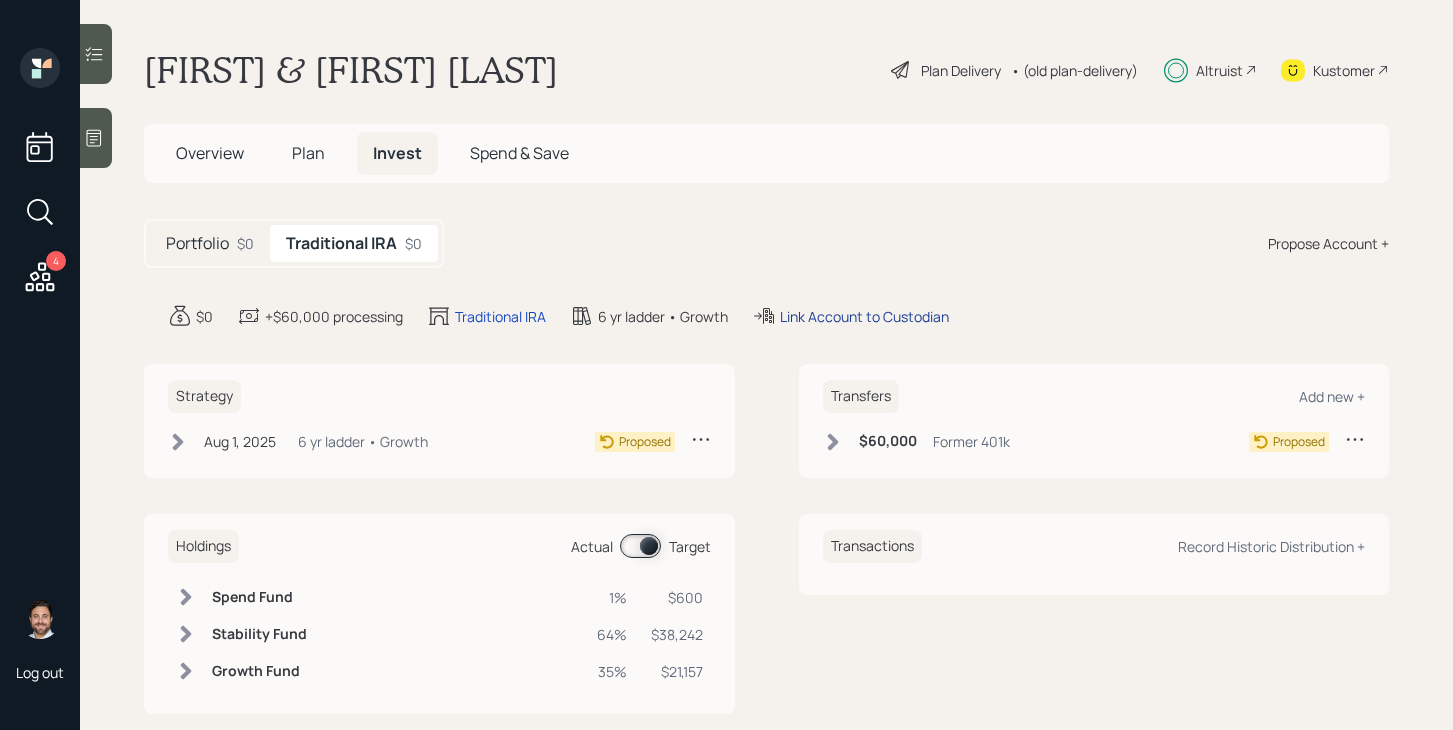 click on "Link Account to Custodian" at bounding box center [864, 316] 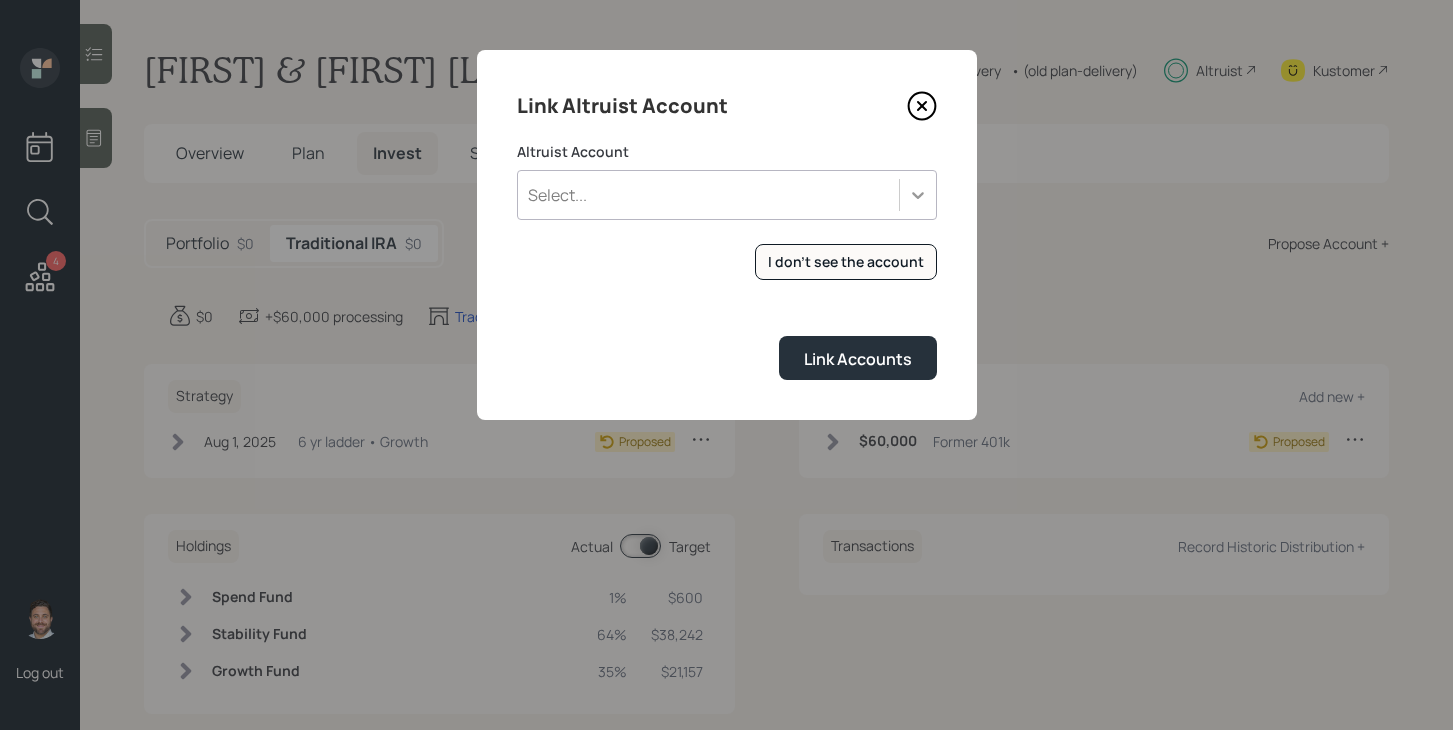 click at bounding box center (918, 195) 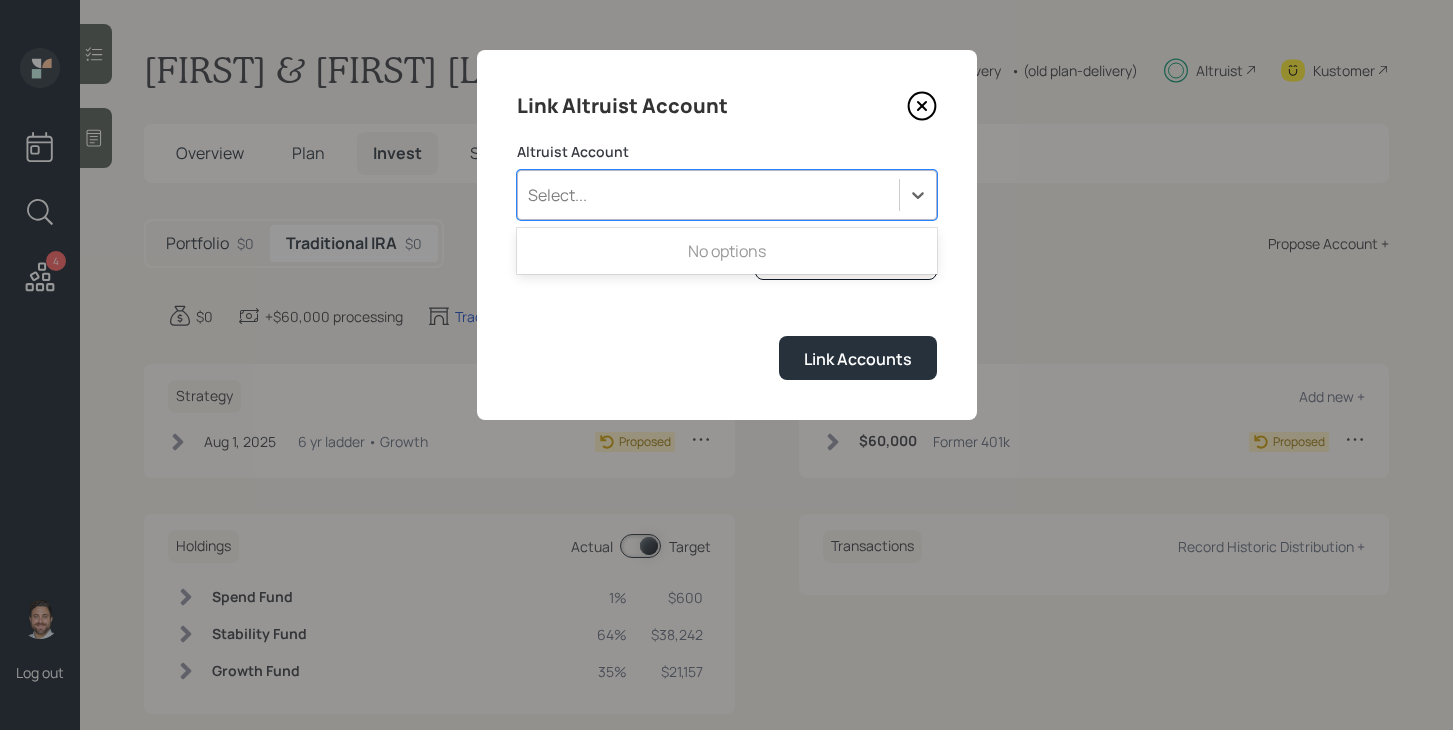 click 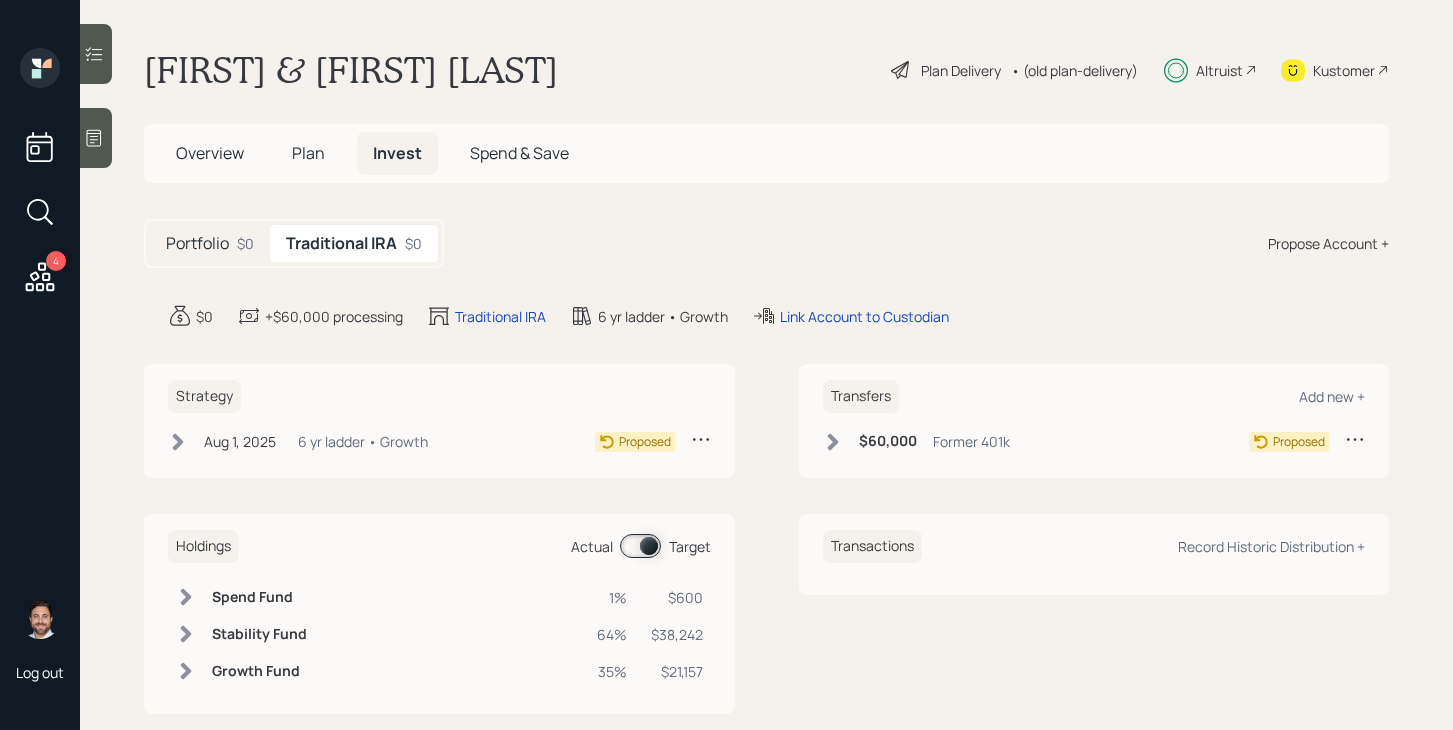 click on "Altruist" at bounding box center (1219, 70) 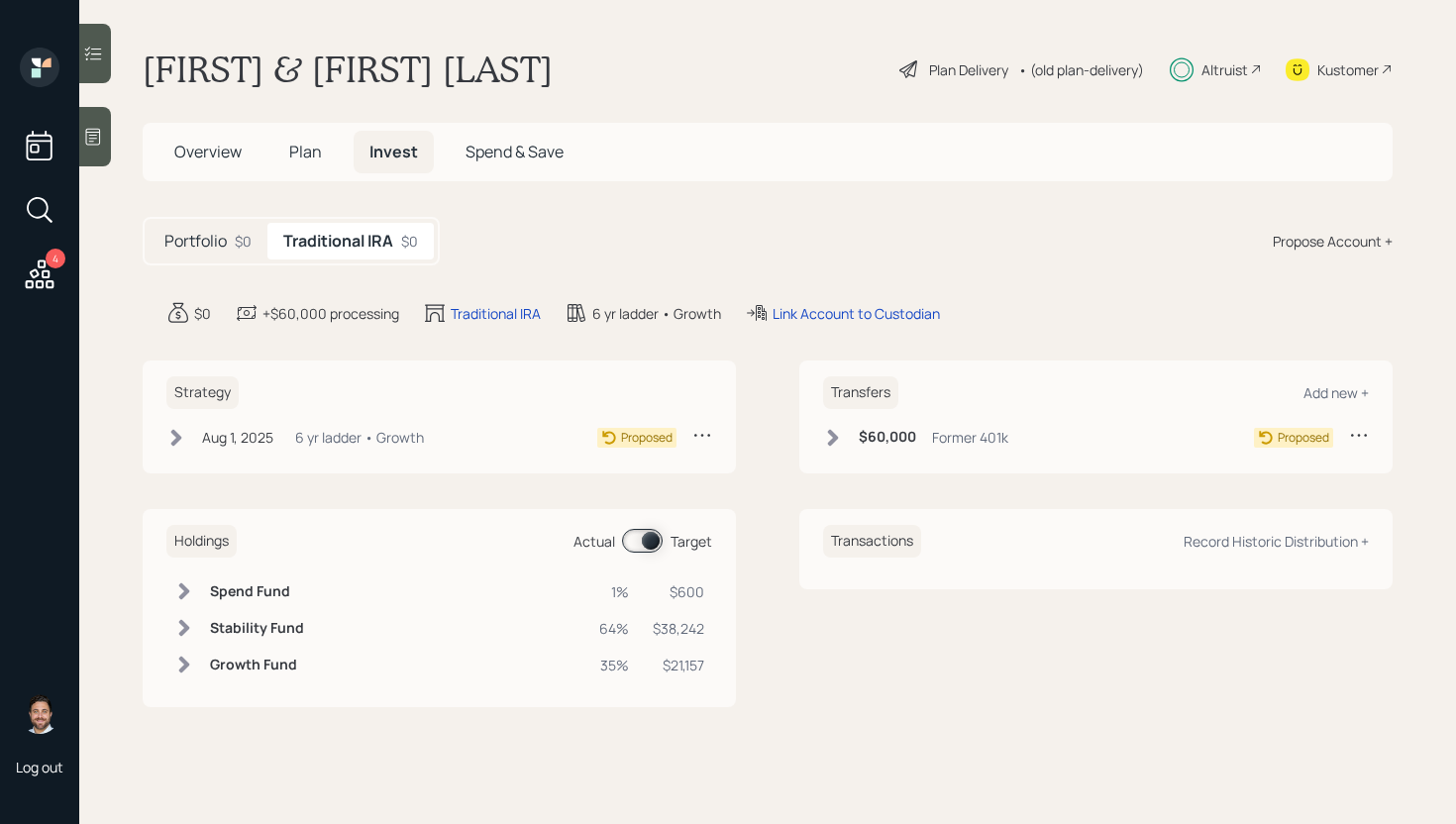 click on "Plan" at bounding box center [305, 152] 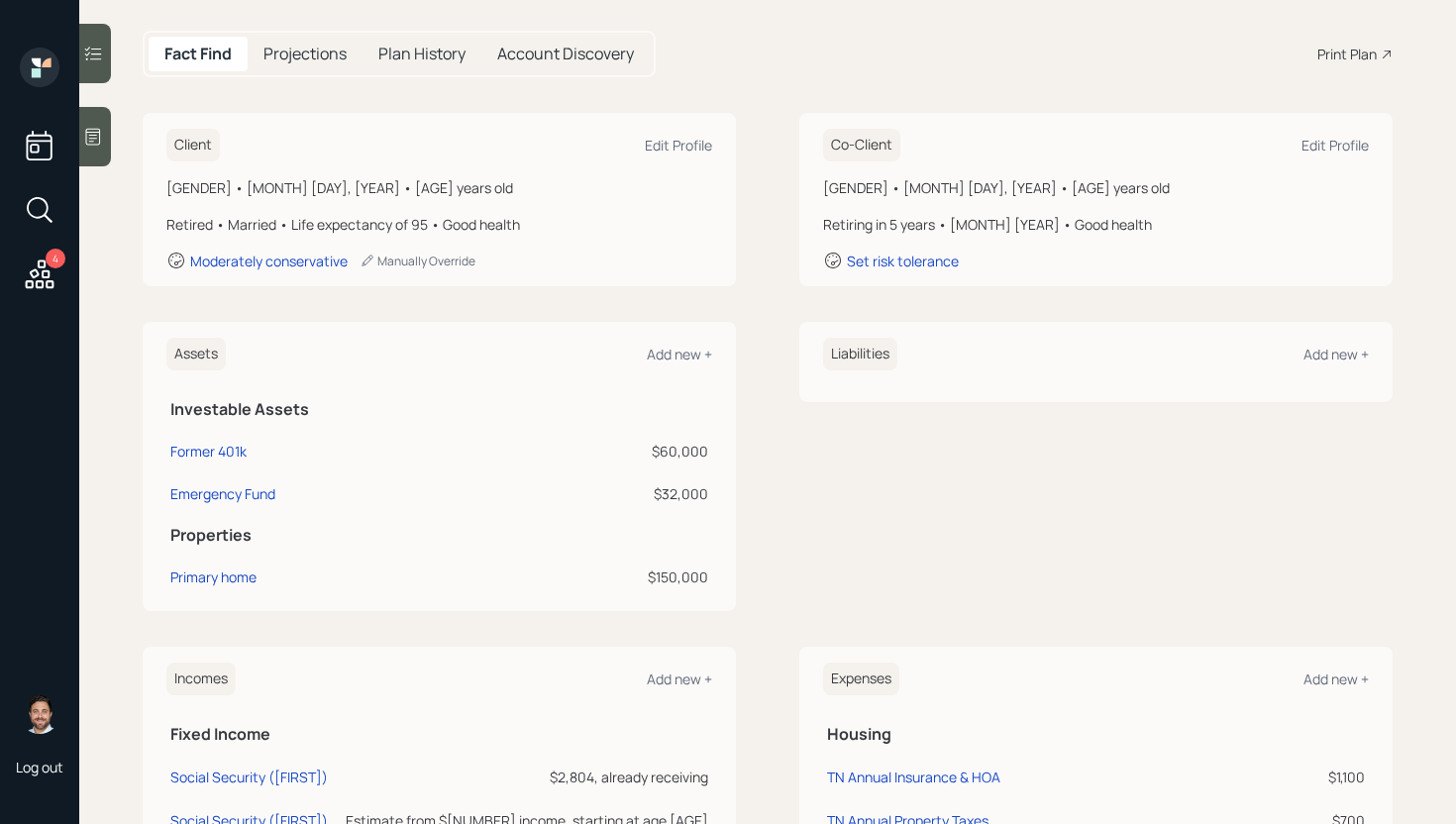 scroll, scrollTop: 167, scrollLeft: 0, axis: vertical 